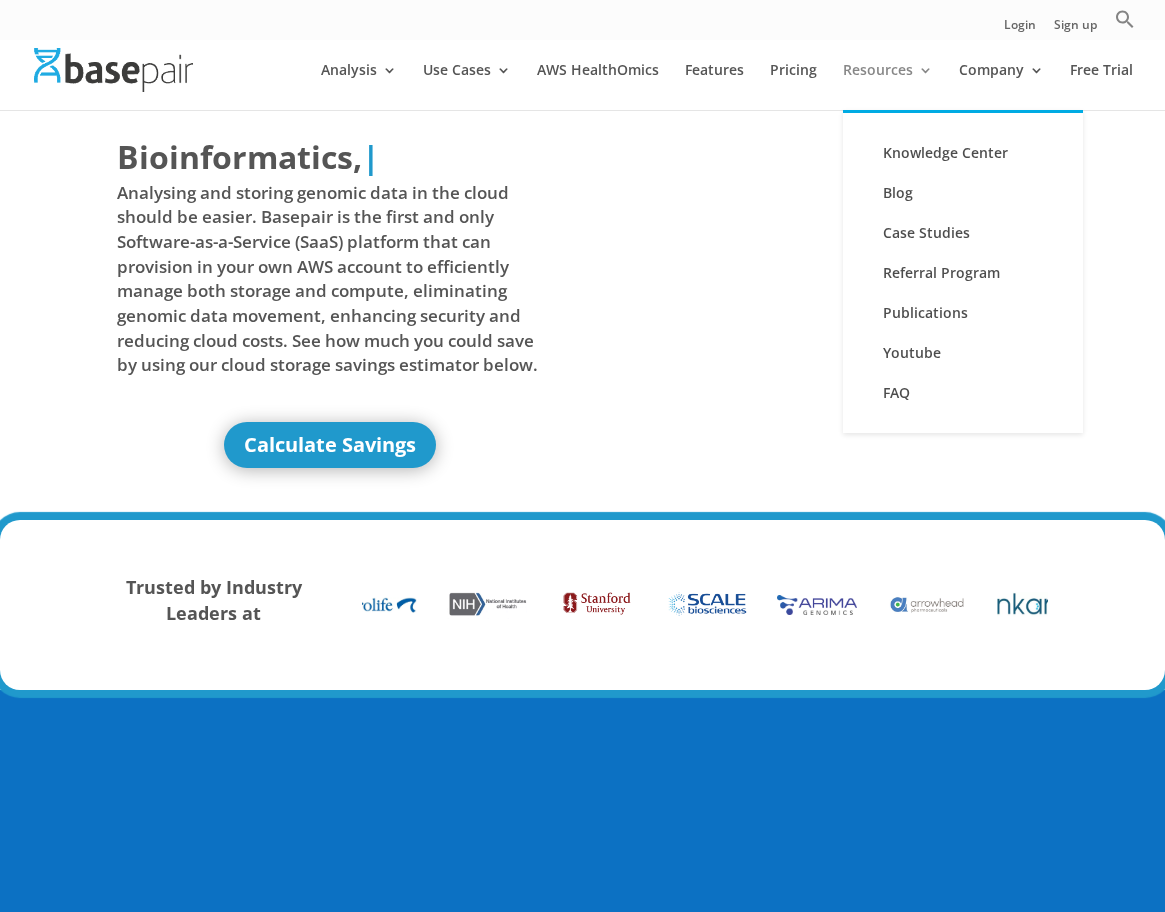 scroll, scrollTop: 0, scrollLeft: 0, axis: both 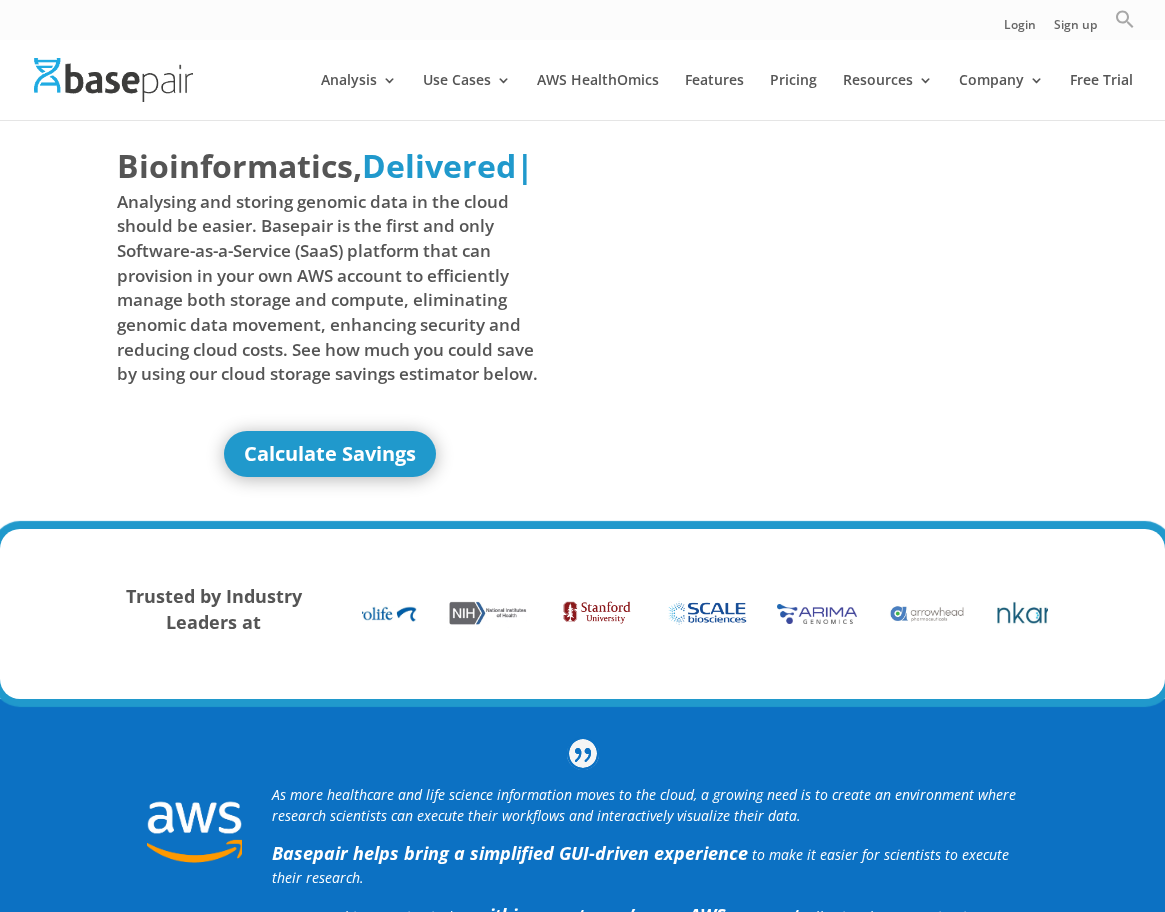 click 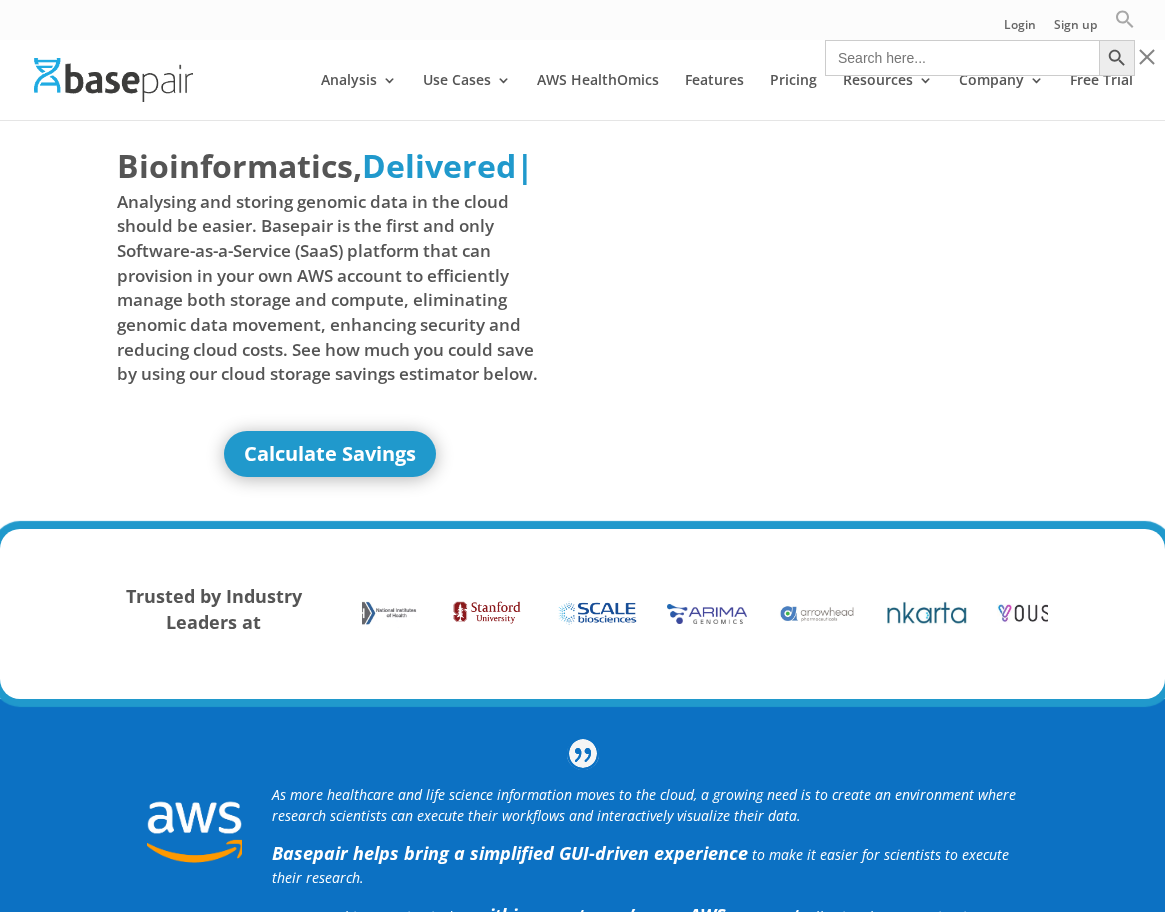 click 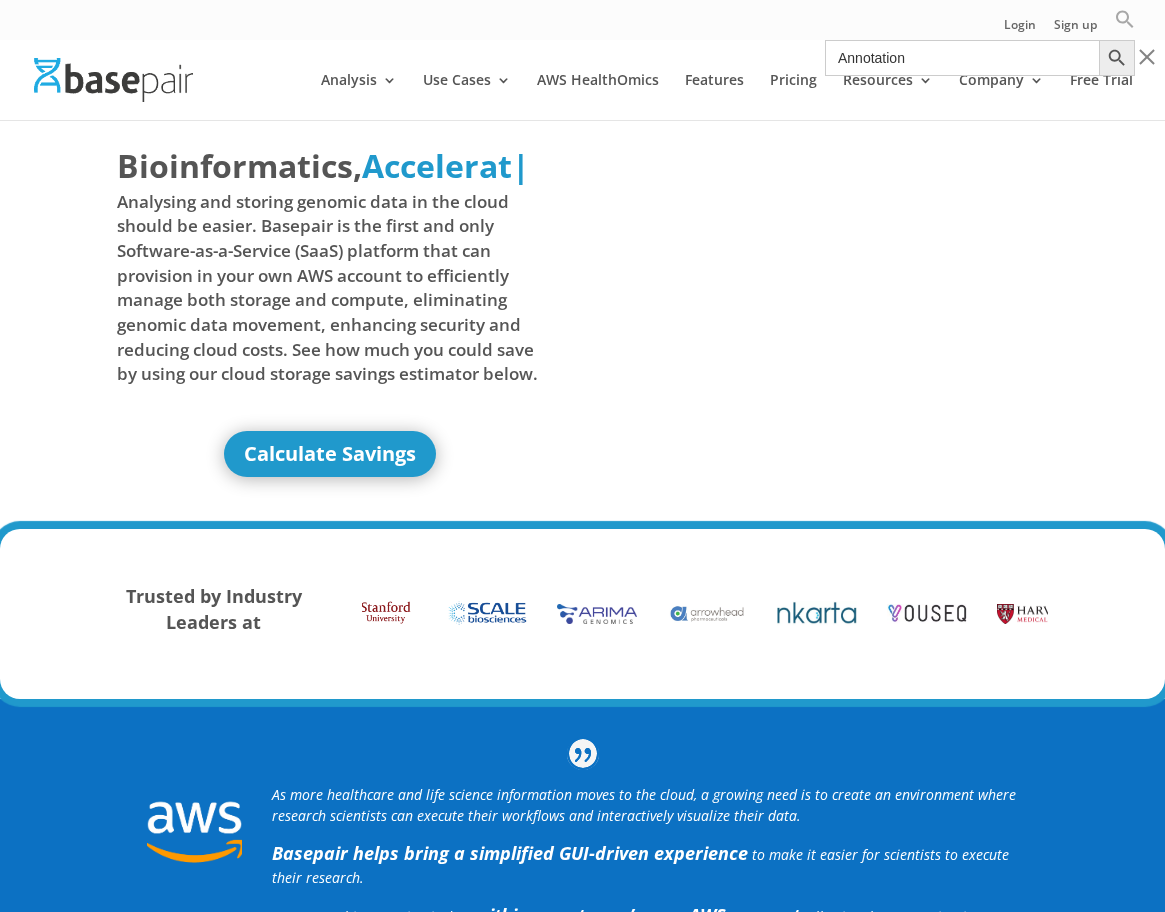 type on "Annotation" 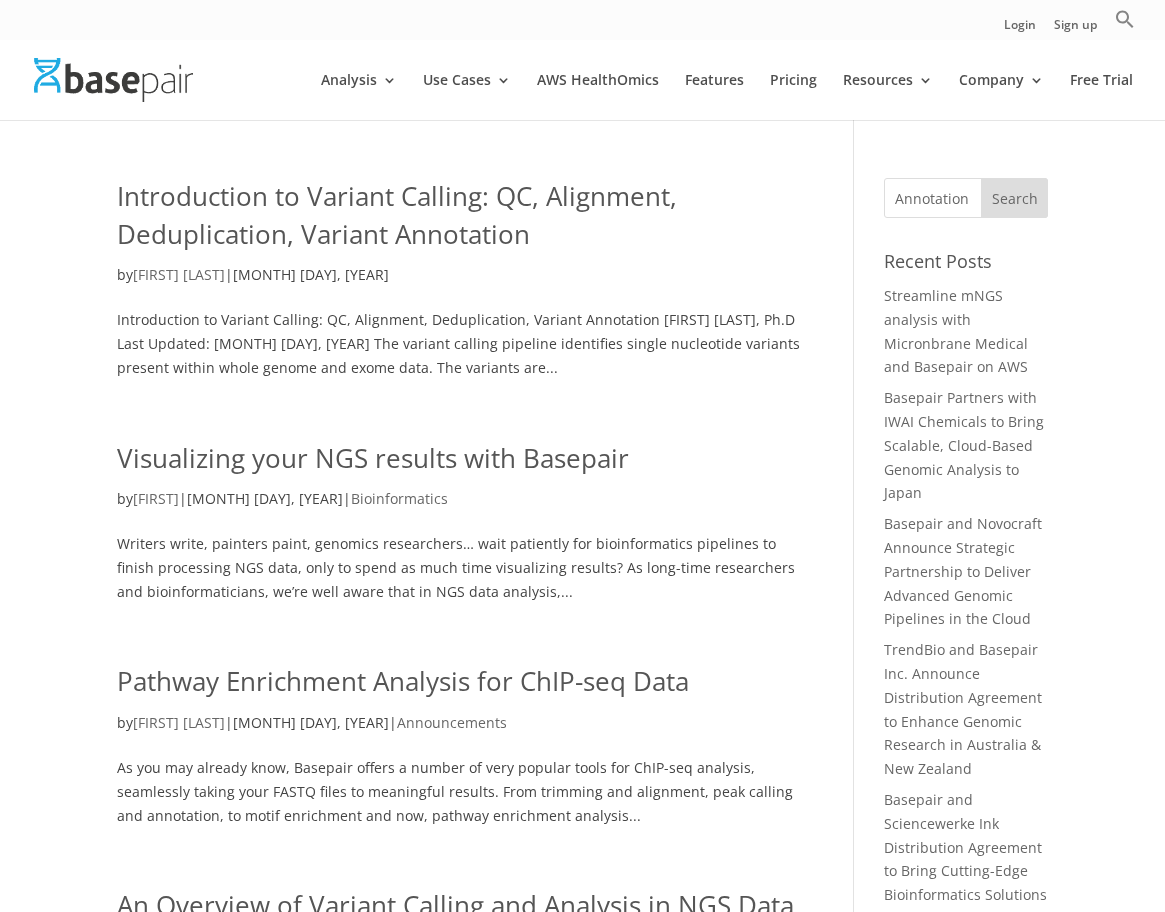 scroll, scrollTop: 0, scrollLeft: 0, axis: both 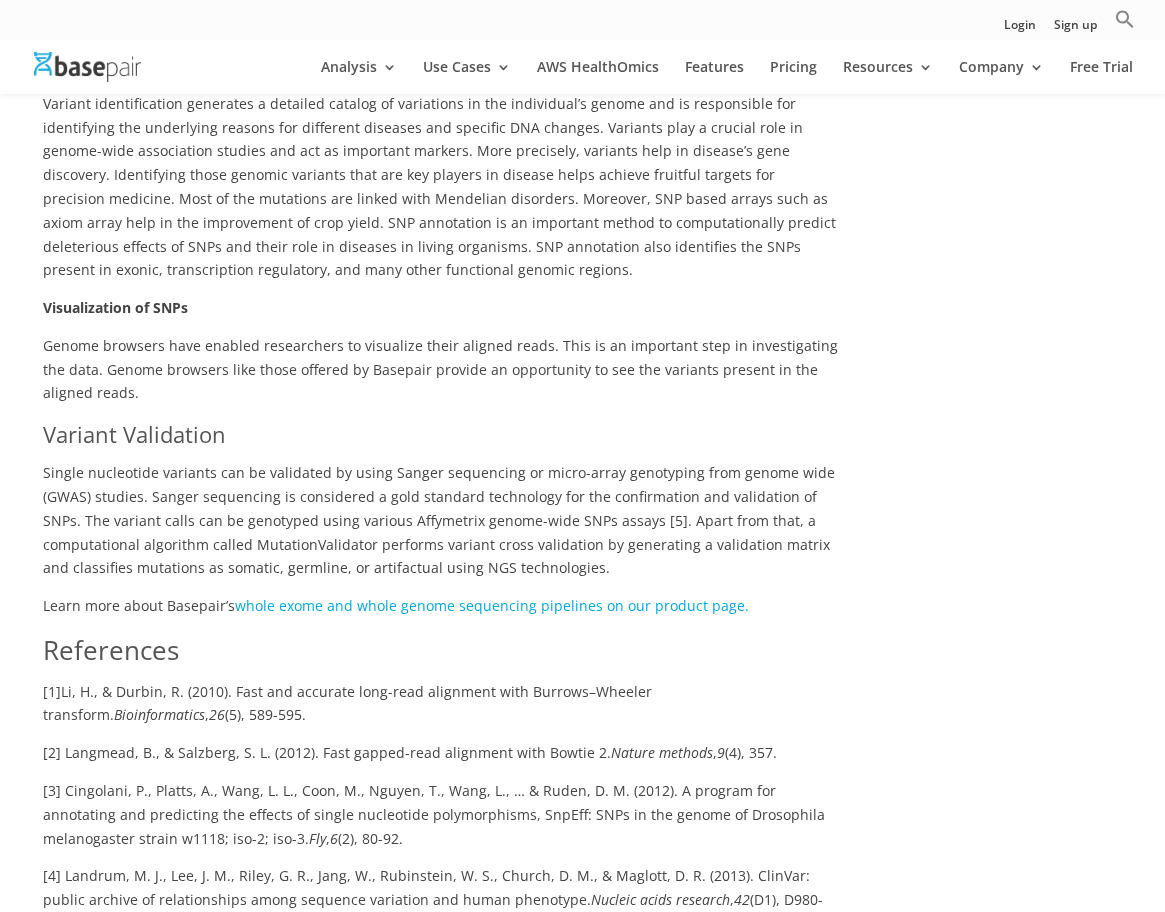 click on "whole exome and whole genome sequencing pipelines on our product page." at bounding box center [492, 605] 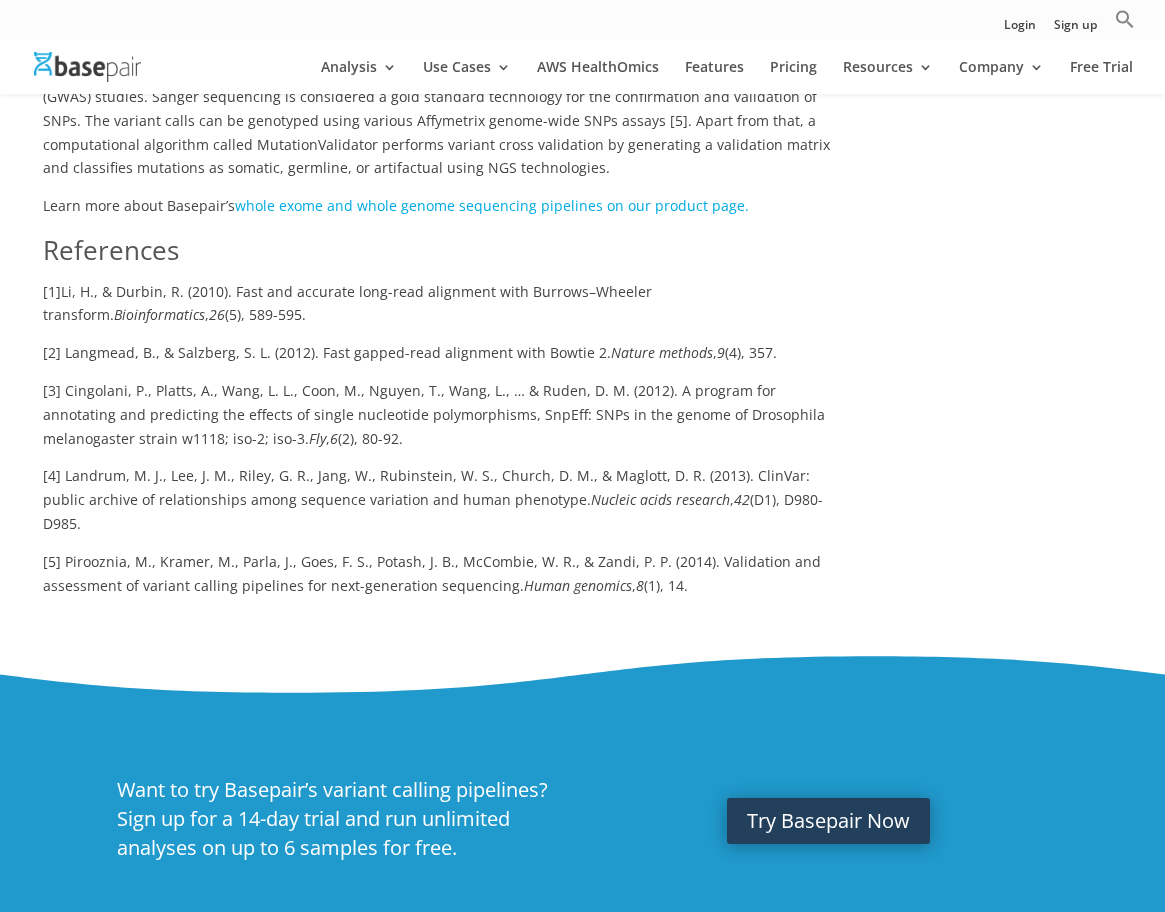 scroll, scrollTop: 2000, scrollLeft: 0, axis: vertical 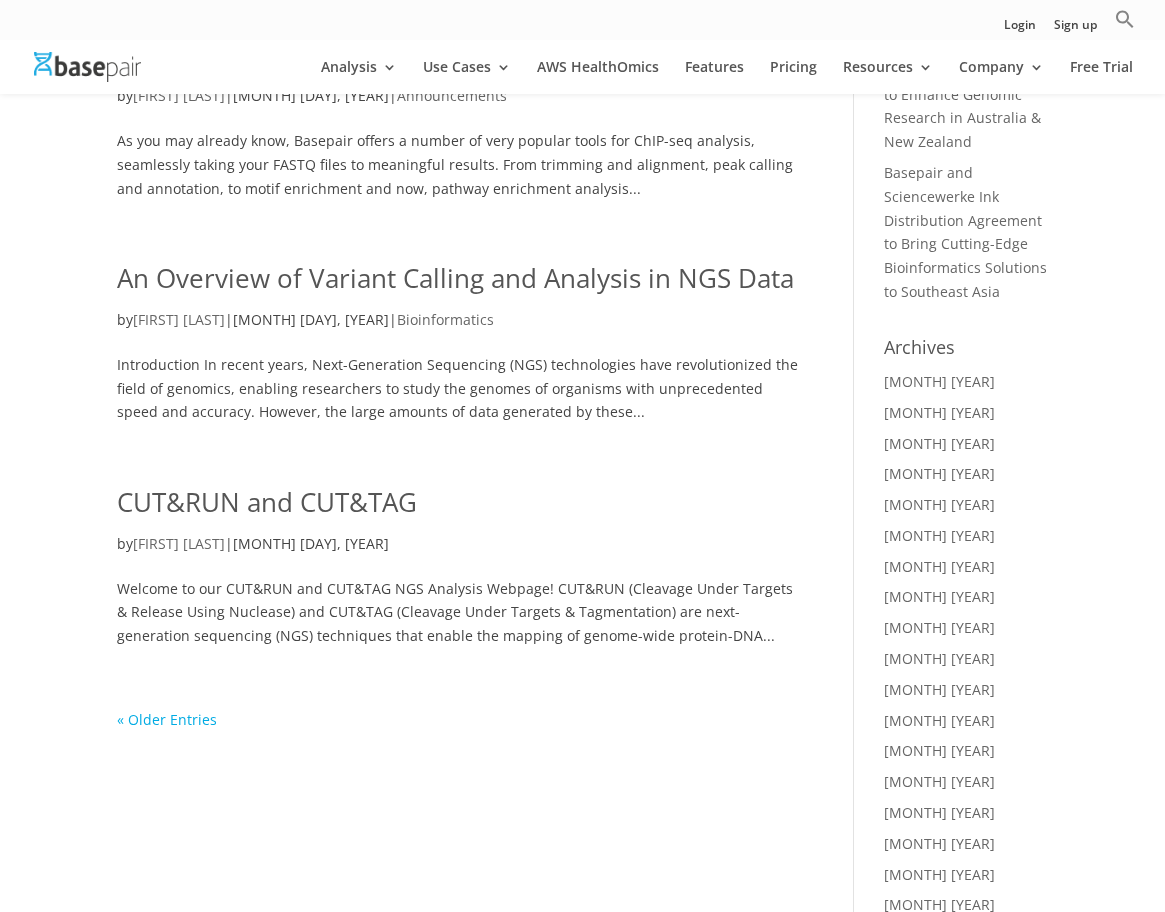 click on "« Older Entries" at bounding box center (167, 719) 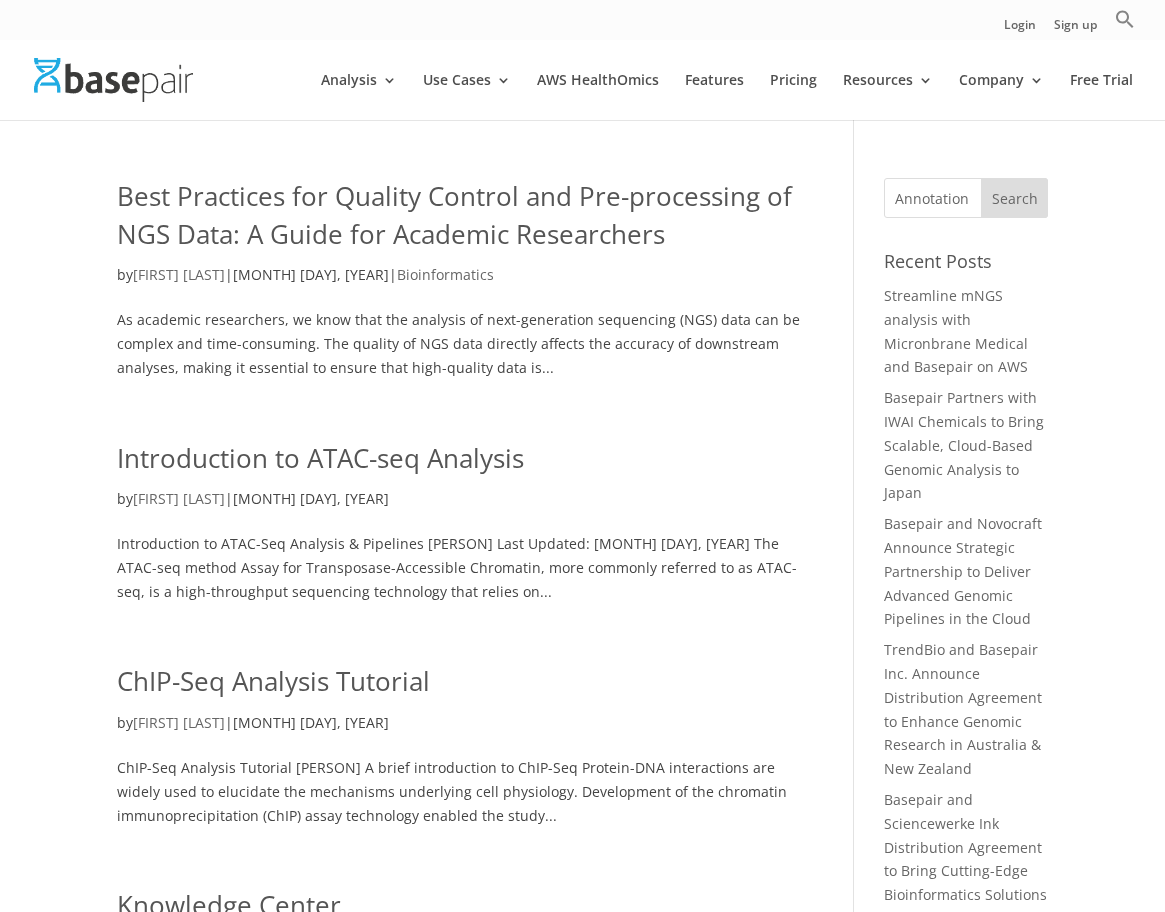 scroll, scrollTop: 0, scrollLeft: 0, axis: both 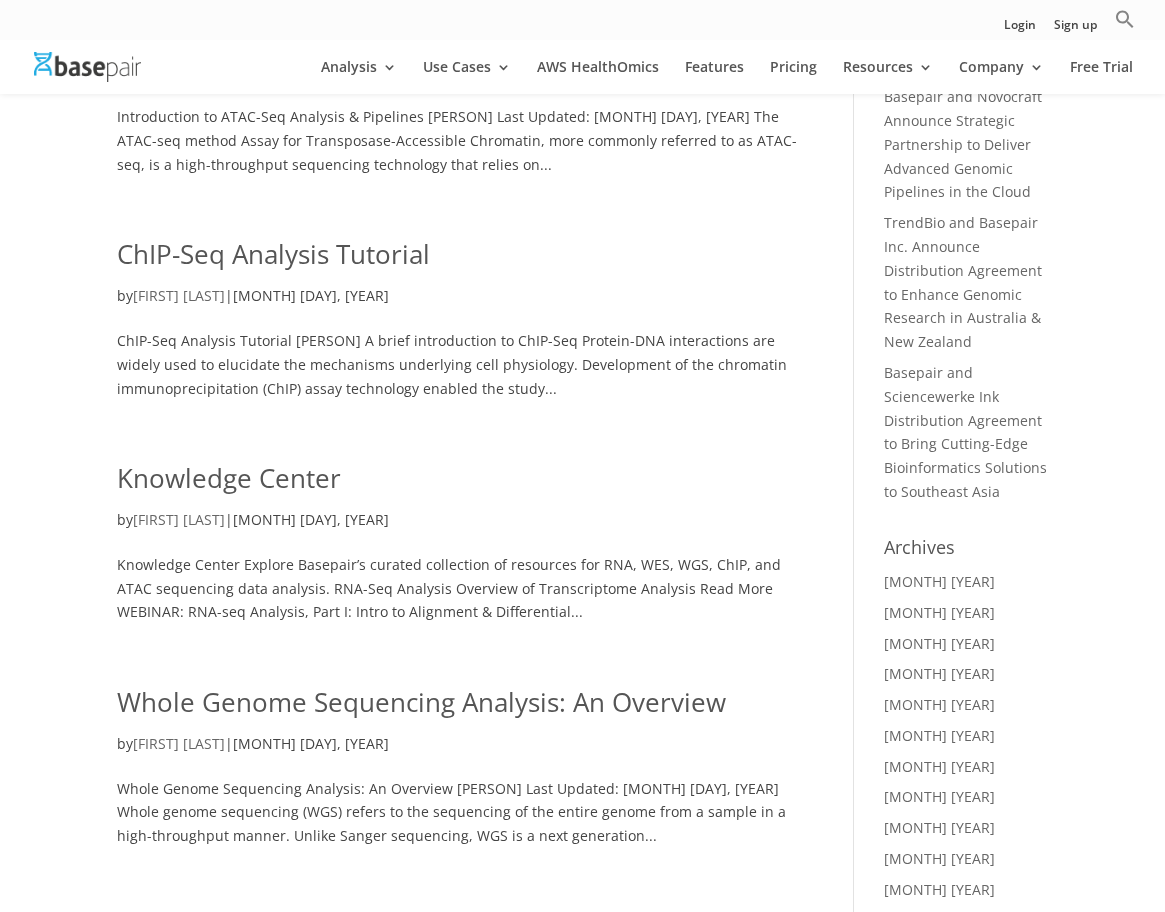 click on "Whole Genome Sequencing Analysis: An Overview" at bounding box center (421, 702) 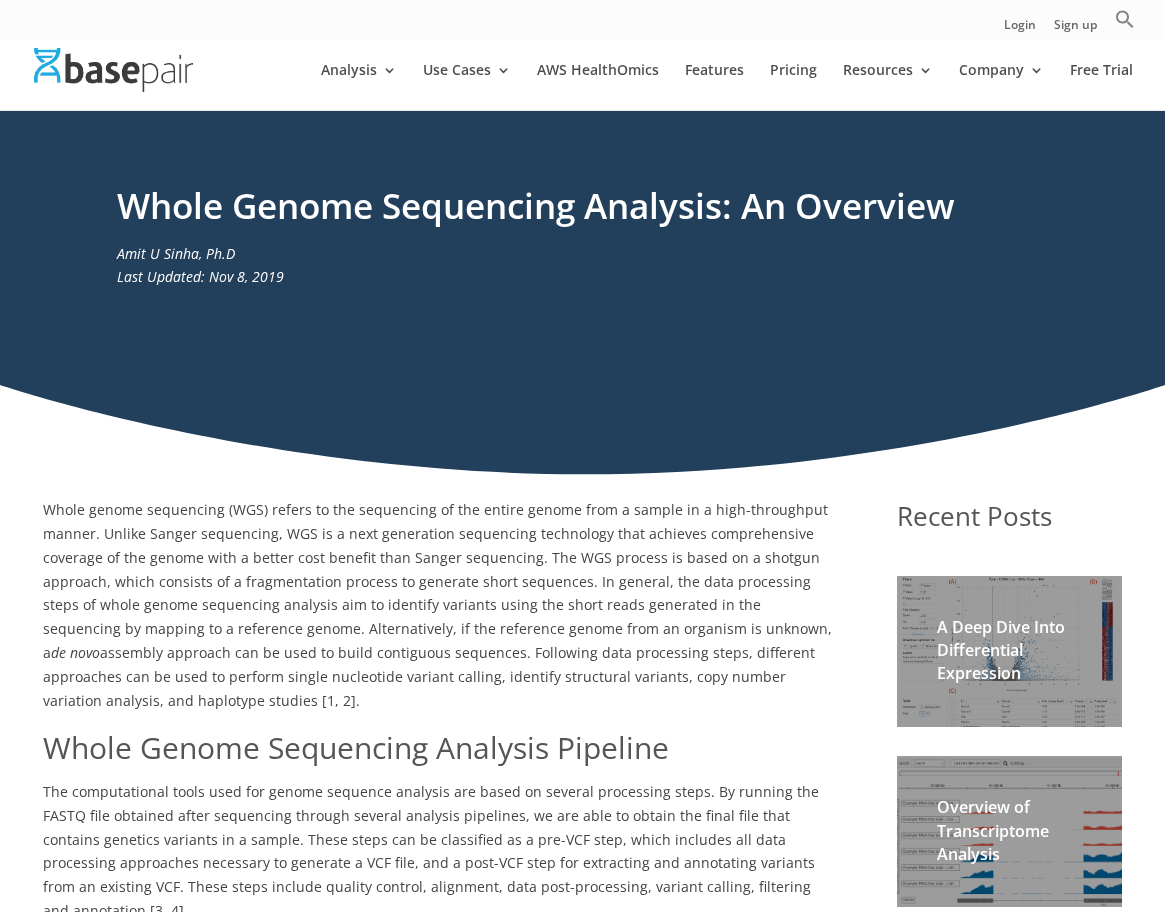 scroll, scrollTop: 0, scrollLeft: 0, axis: both 